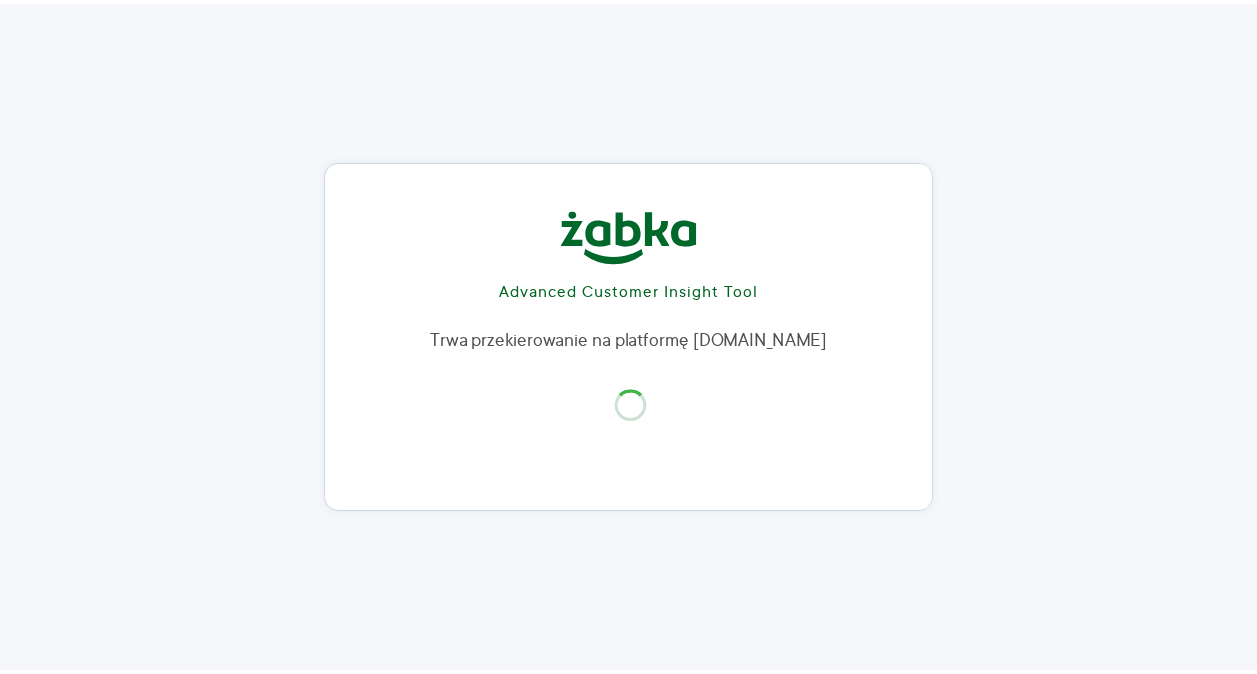 scroll, scrollTop: 0, scrollLeft: 0, axis: both 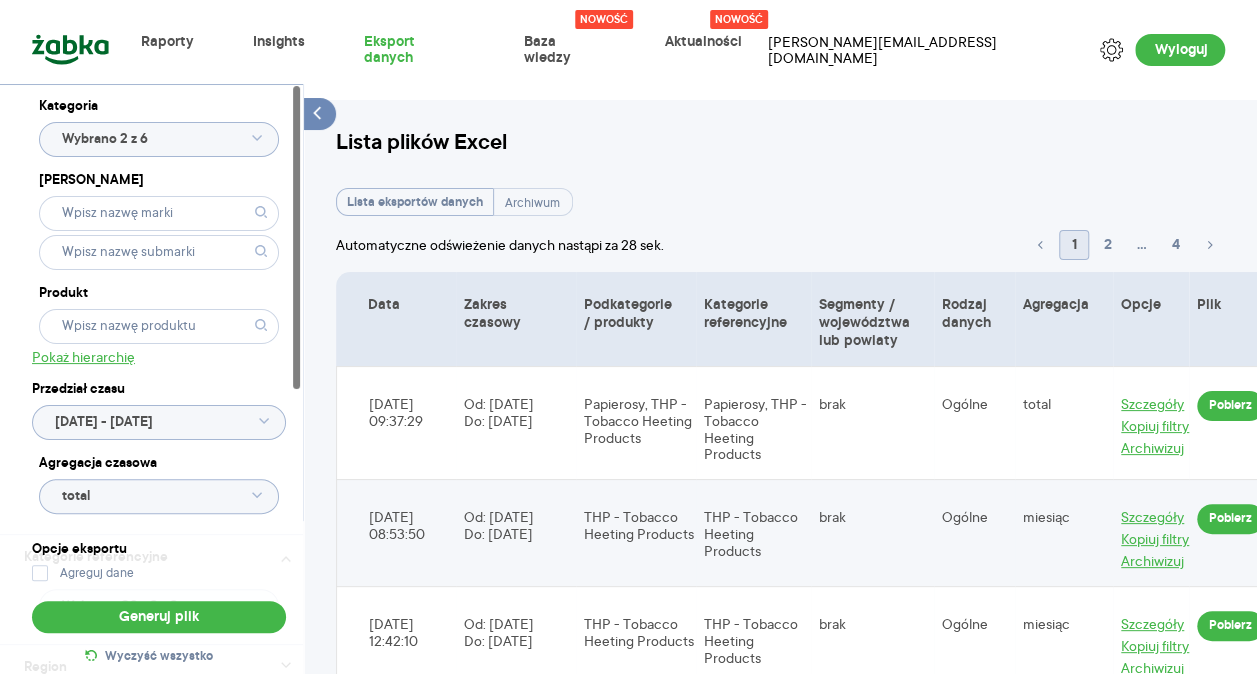 click on "Wybrano 2 z 6" 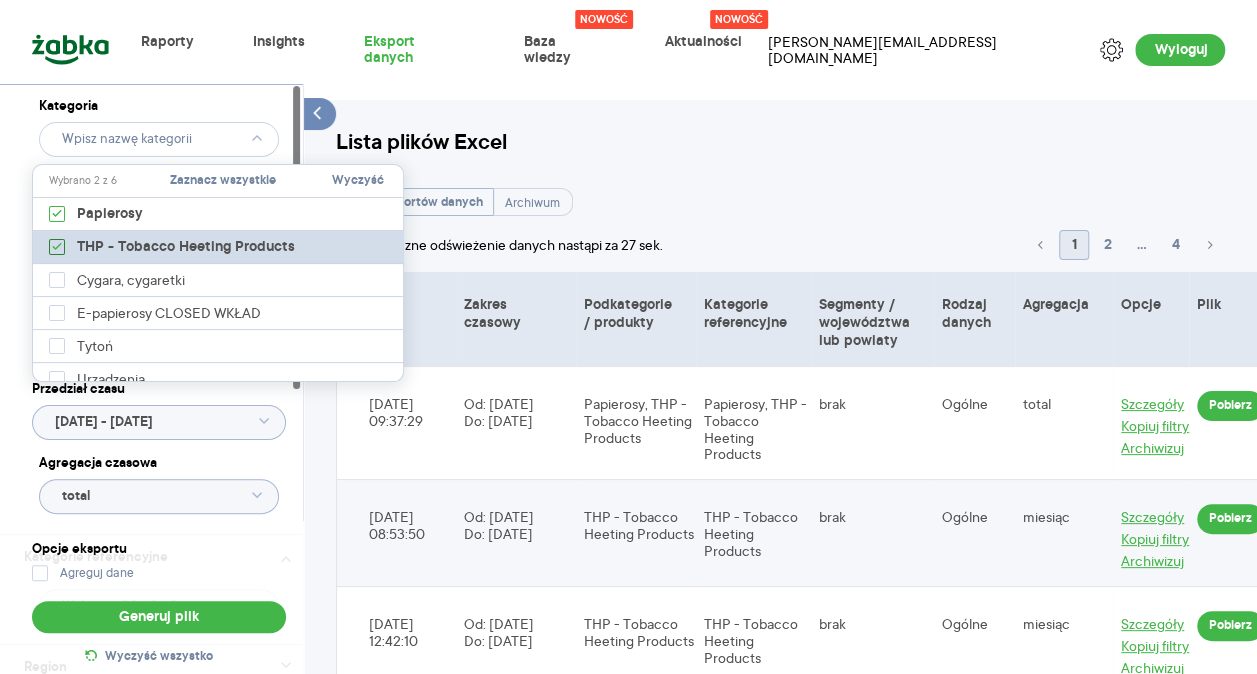 click 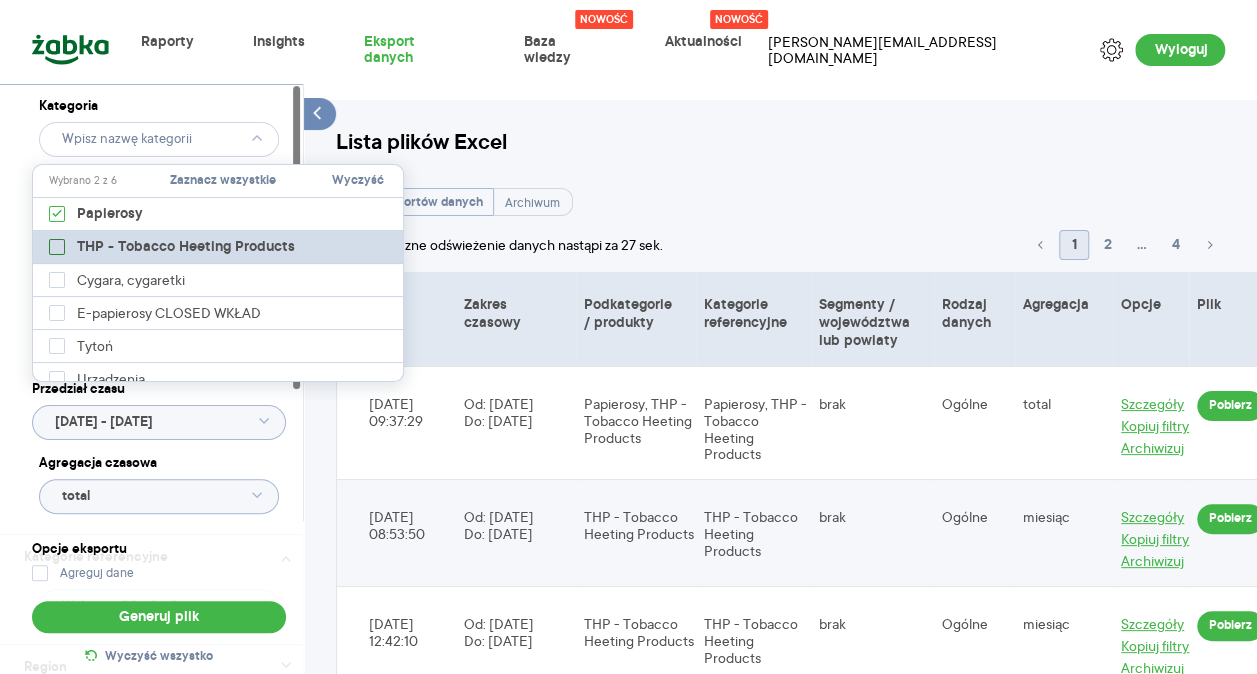 type on "Pobieranie" 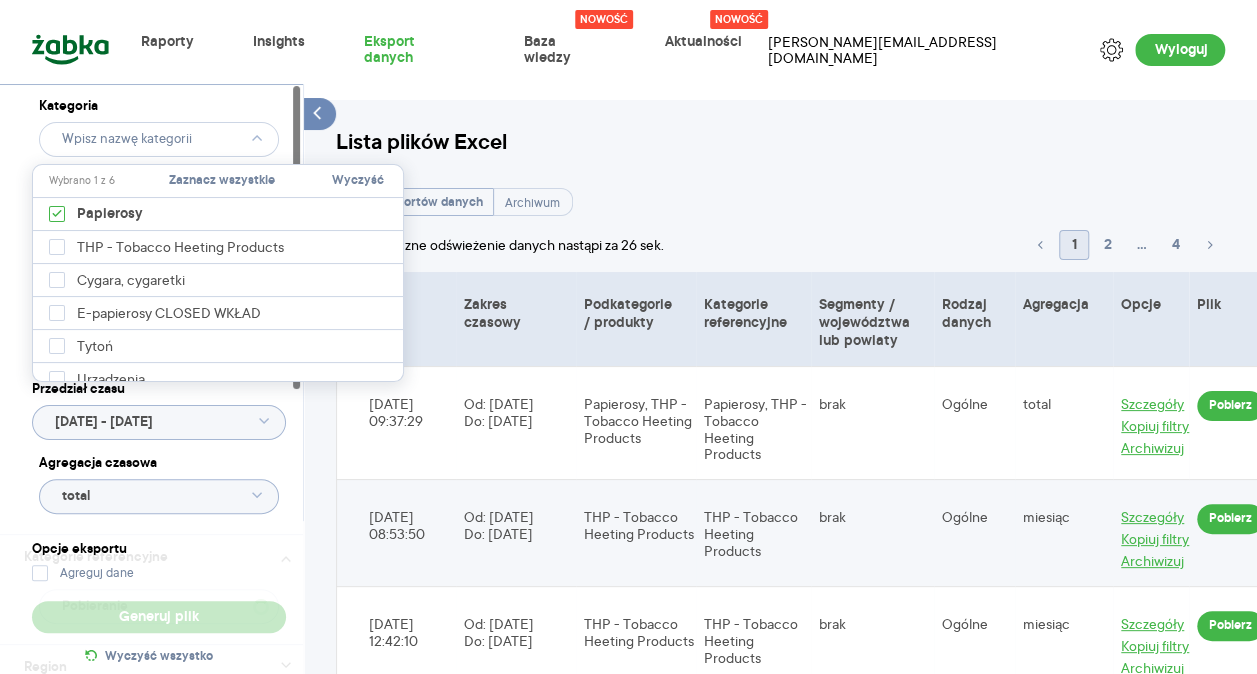 type on "Wybrano G3 - 1 z 1" 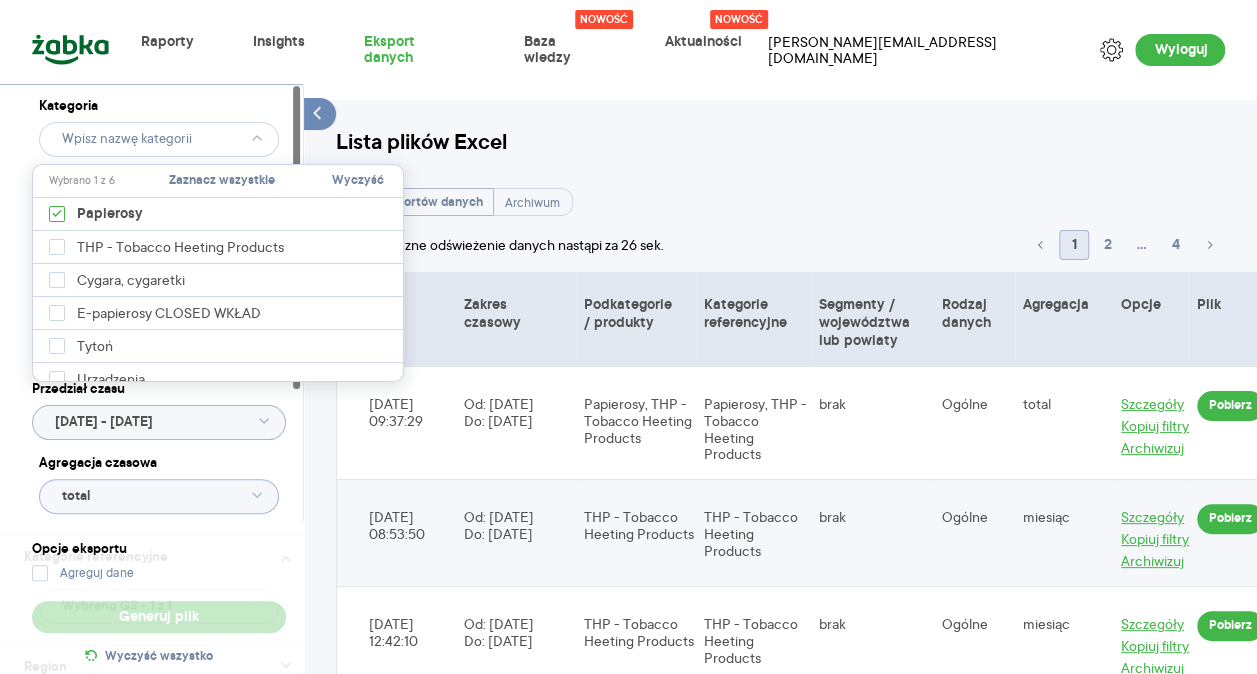 click on "Kategoria Marka Produkt Pokaż hierarchię Przedział czasu 2025.01.01 - 2025.06.30 Agregacja czasowa total" at bounding box center [159, 309] 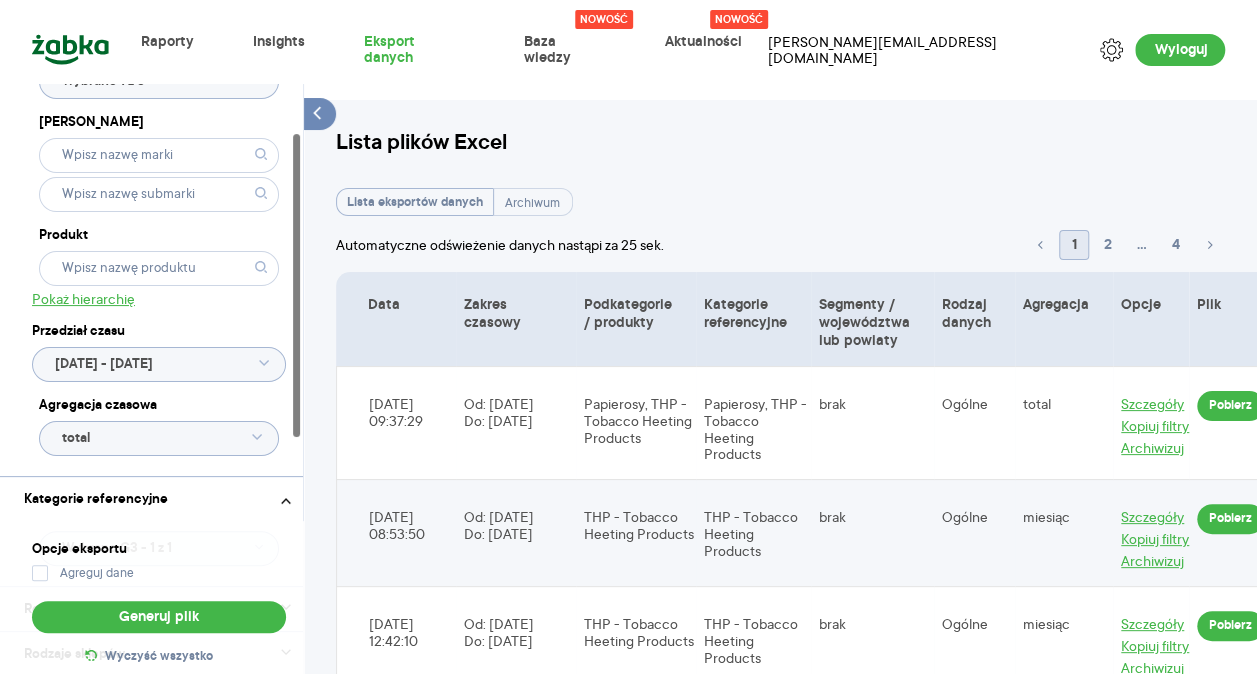 scroll, scrollTop: 100, scrollLeft: 0, axis: vertical 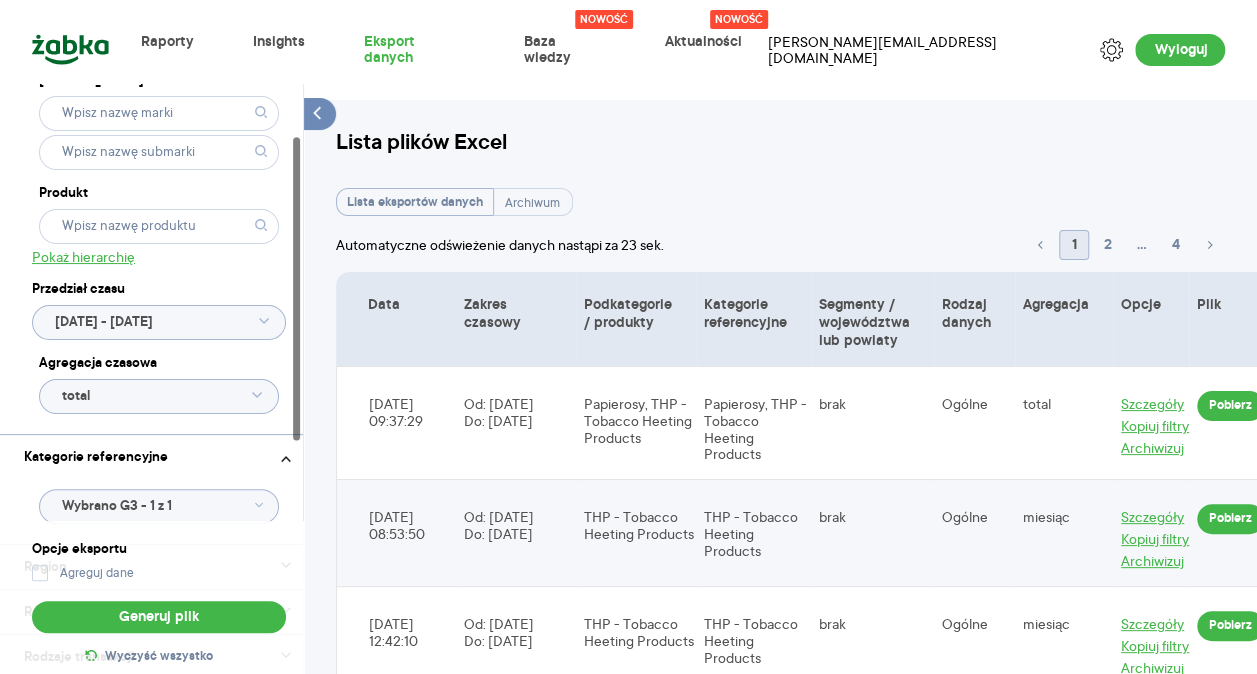 click 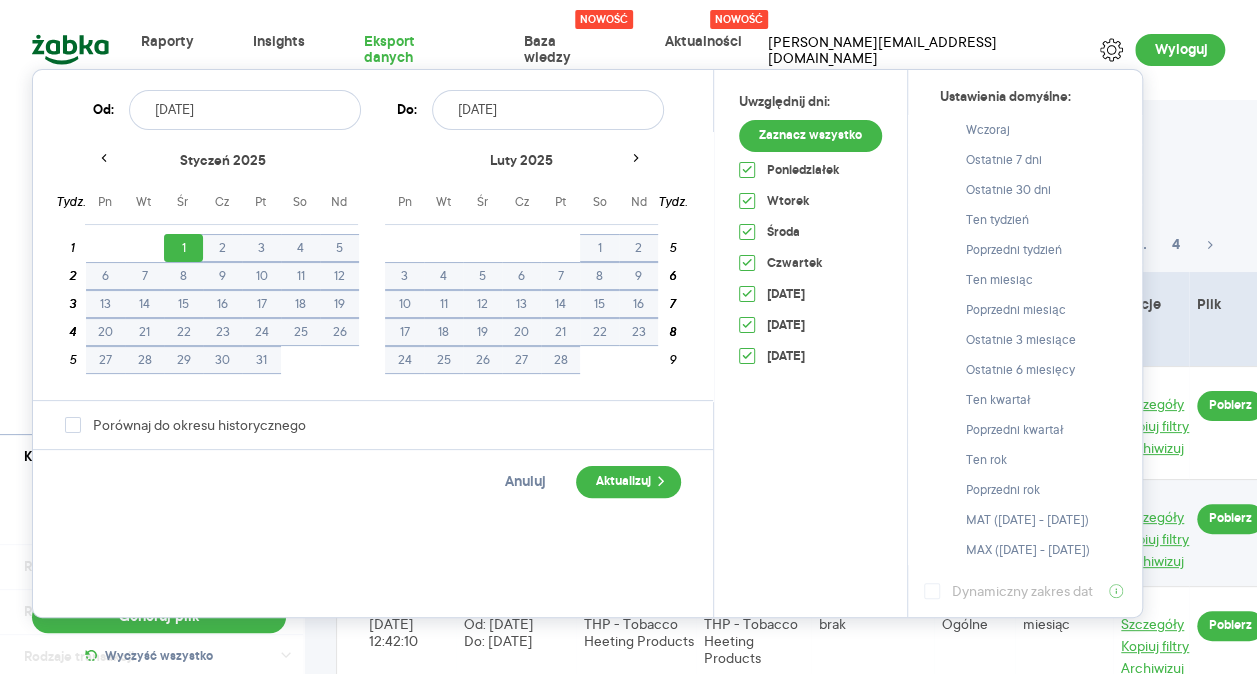 click on "2025.01.01" at bounding box center [245, 110] 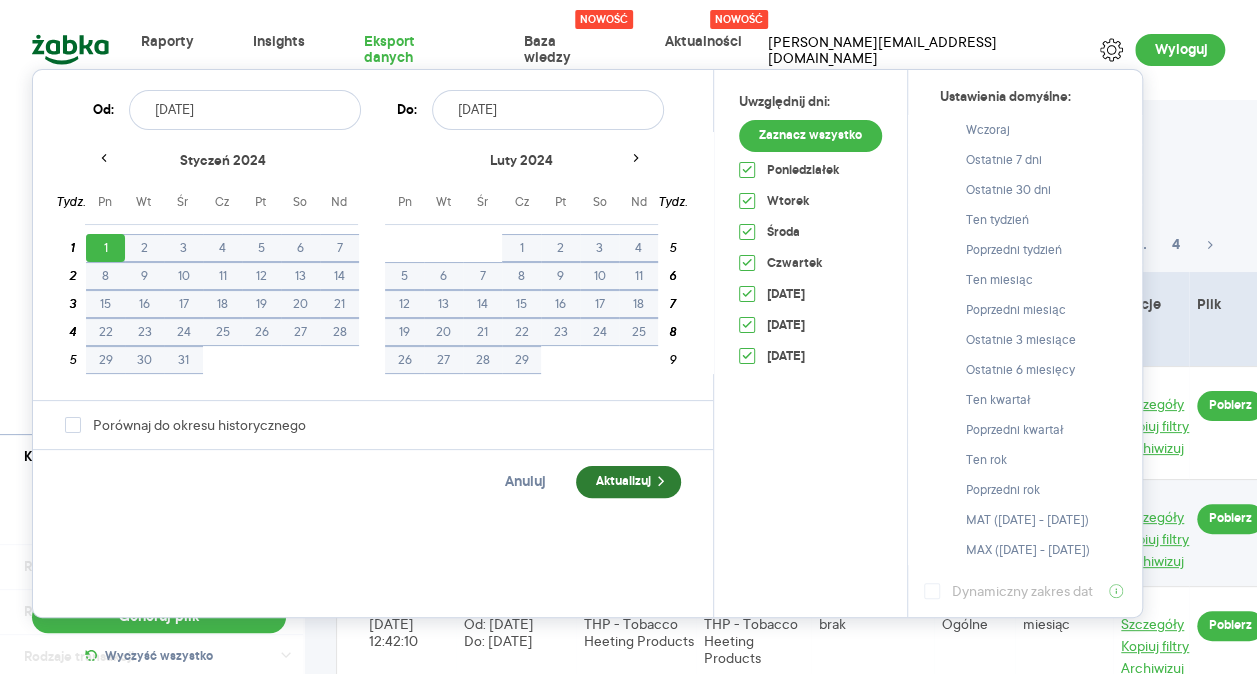 click on "Aktualizuj" at bounding box center [628, 482] 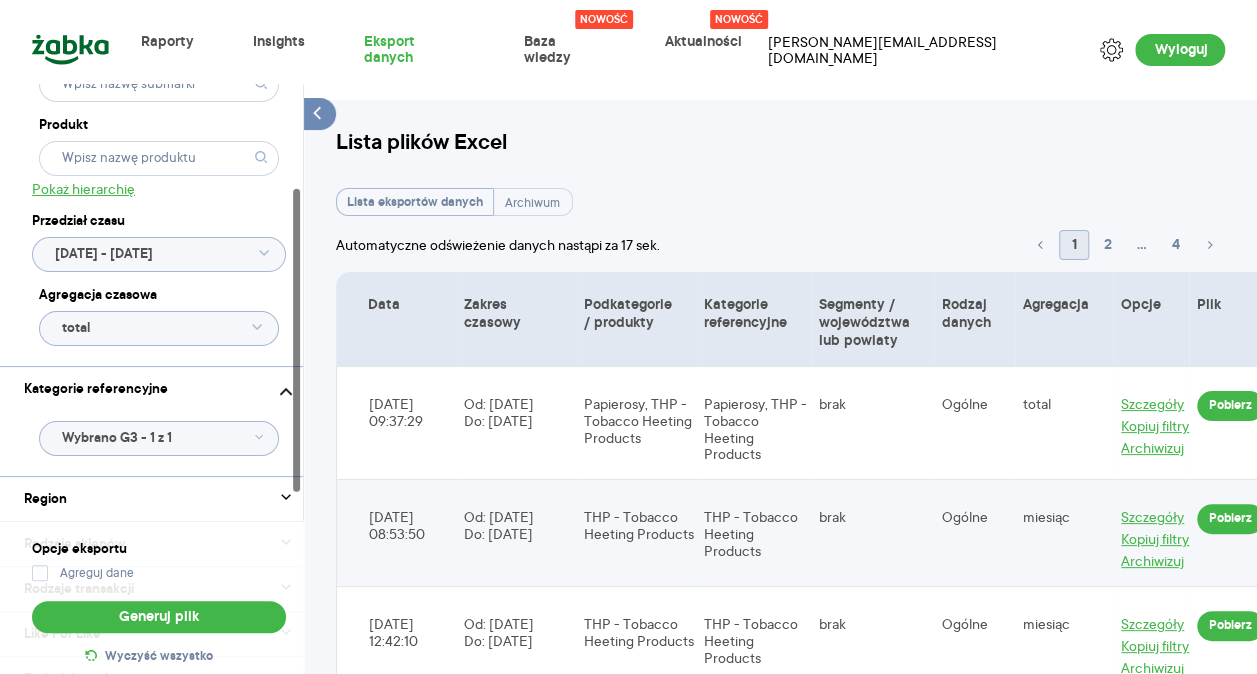 scroll, scrollTop: 200, scrollLeft: 0, axis: vertical 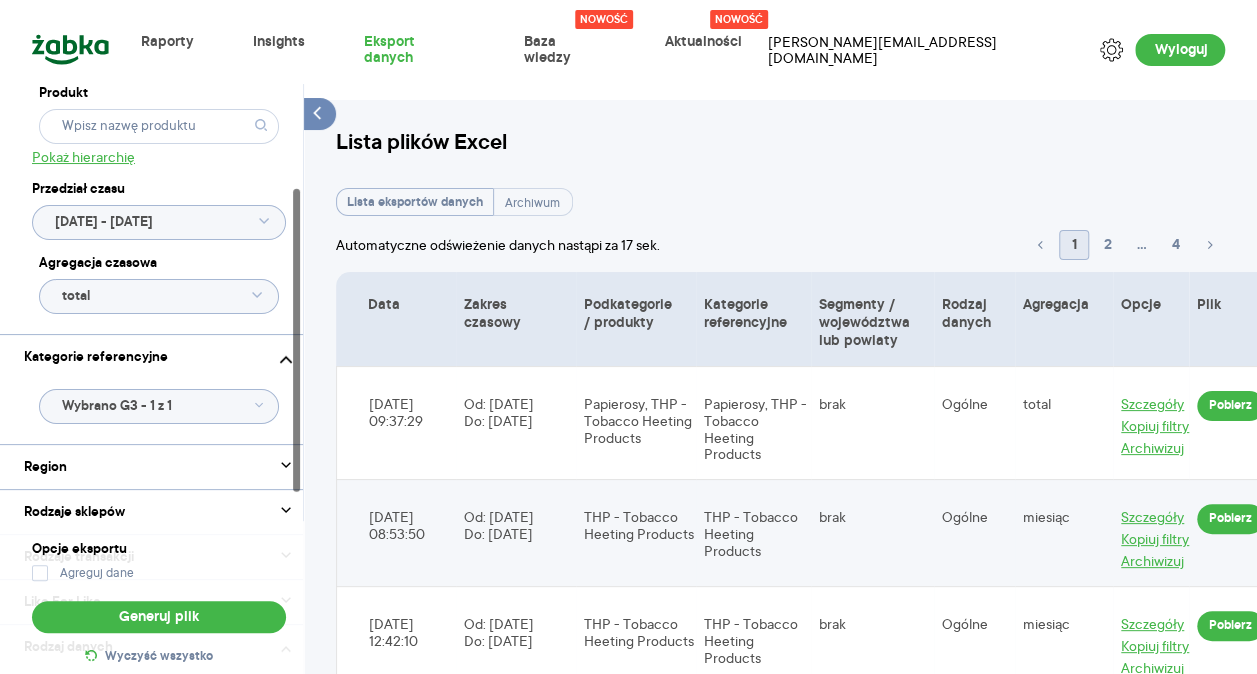 click on "Wybrano G3 - 1 z 1" 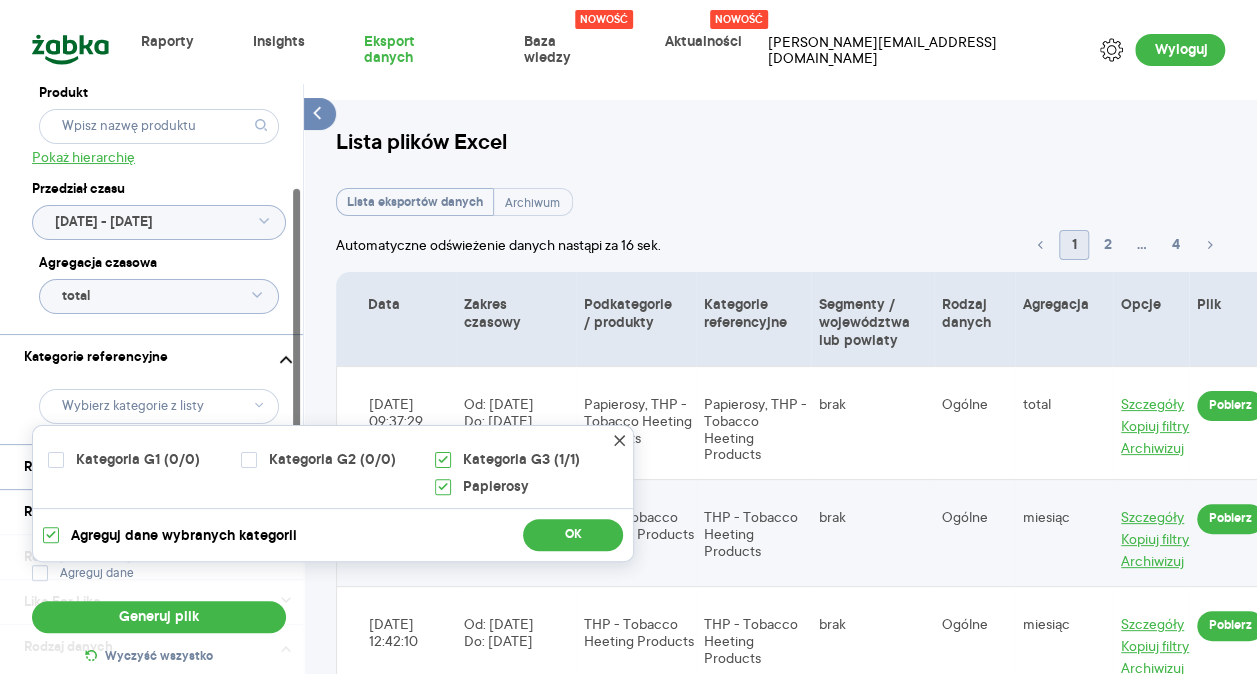 click on "Kategorie referencyjne" at bounding box center (159, 357) 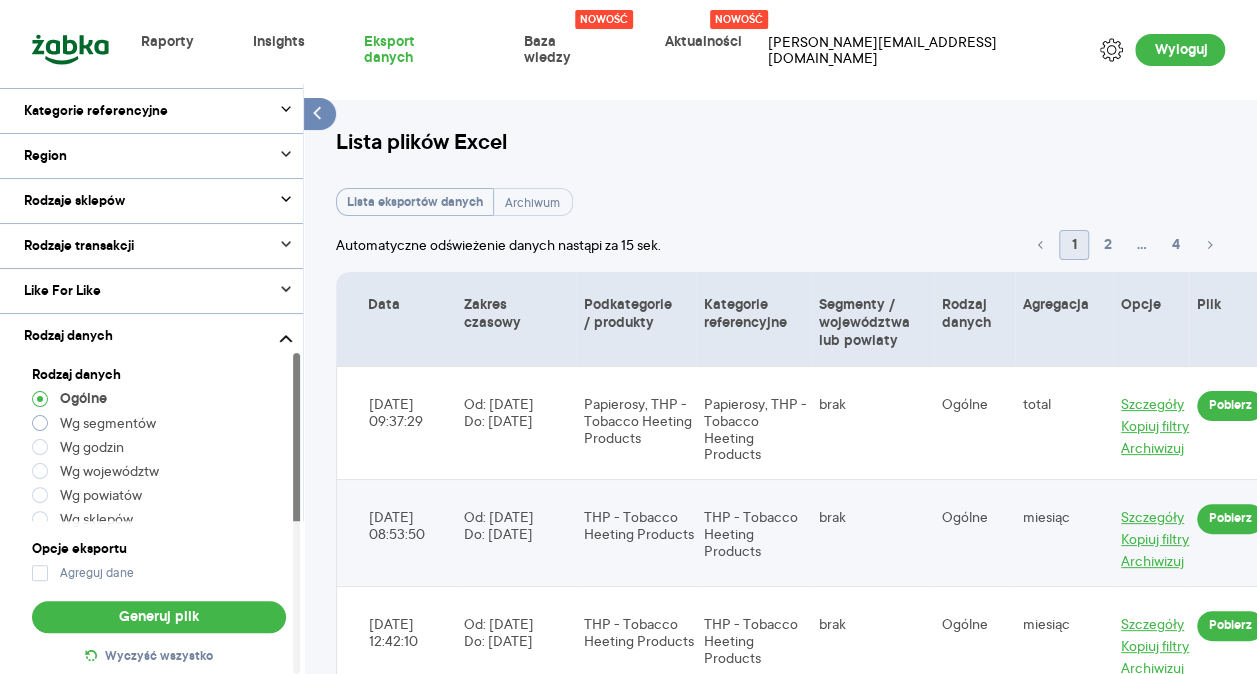 scroll, scrollTop: 490, scrollLeft: 0, axis: vertical 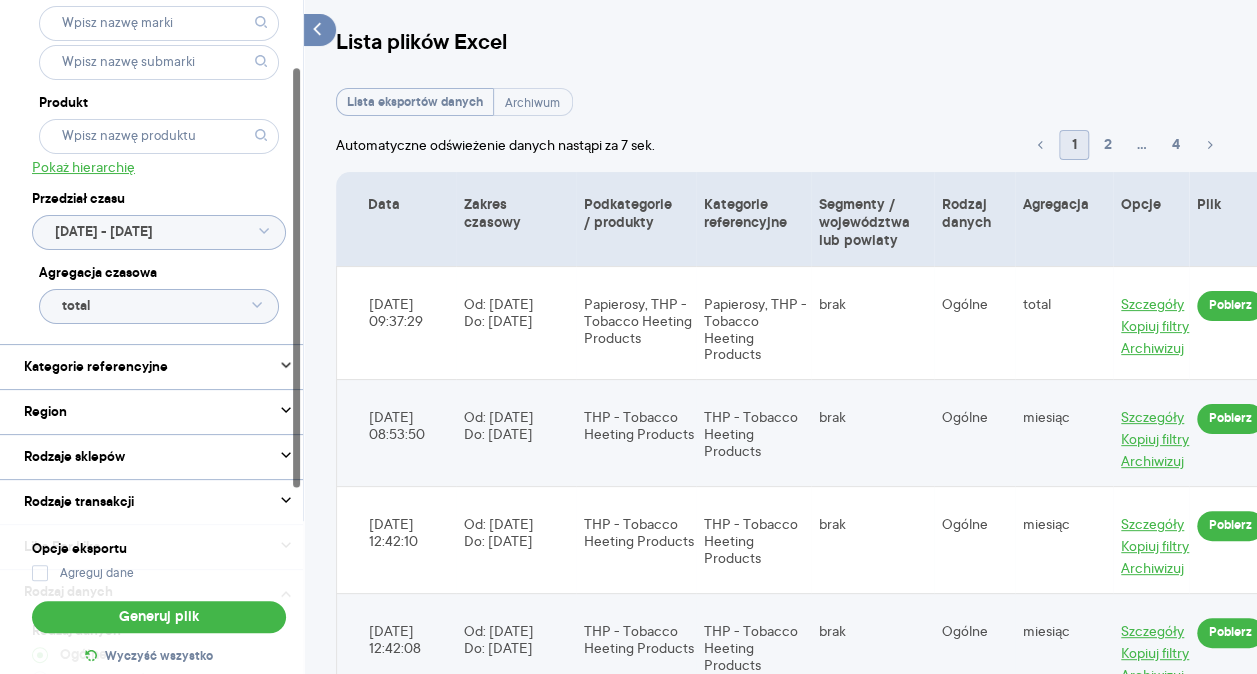 click on "total" 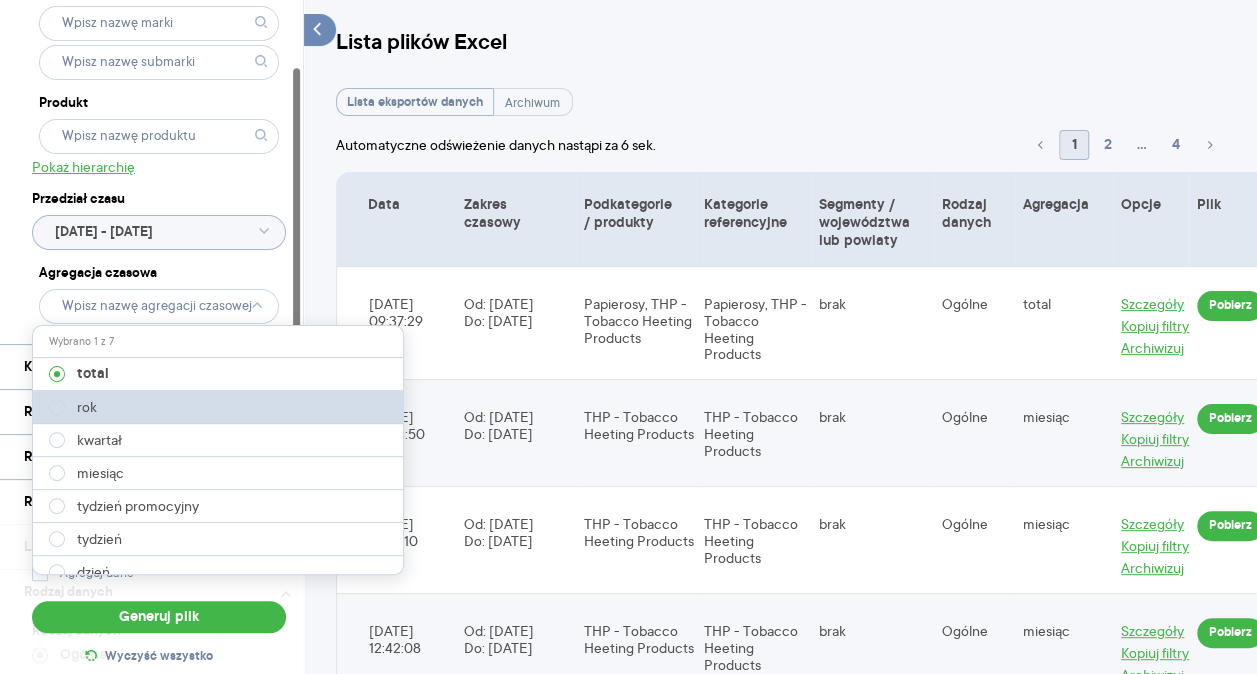 click on "rok" at bounding box center (219, 407) 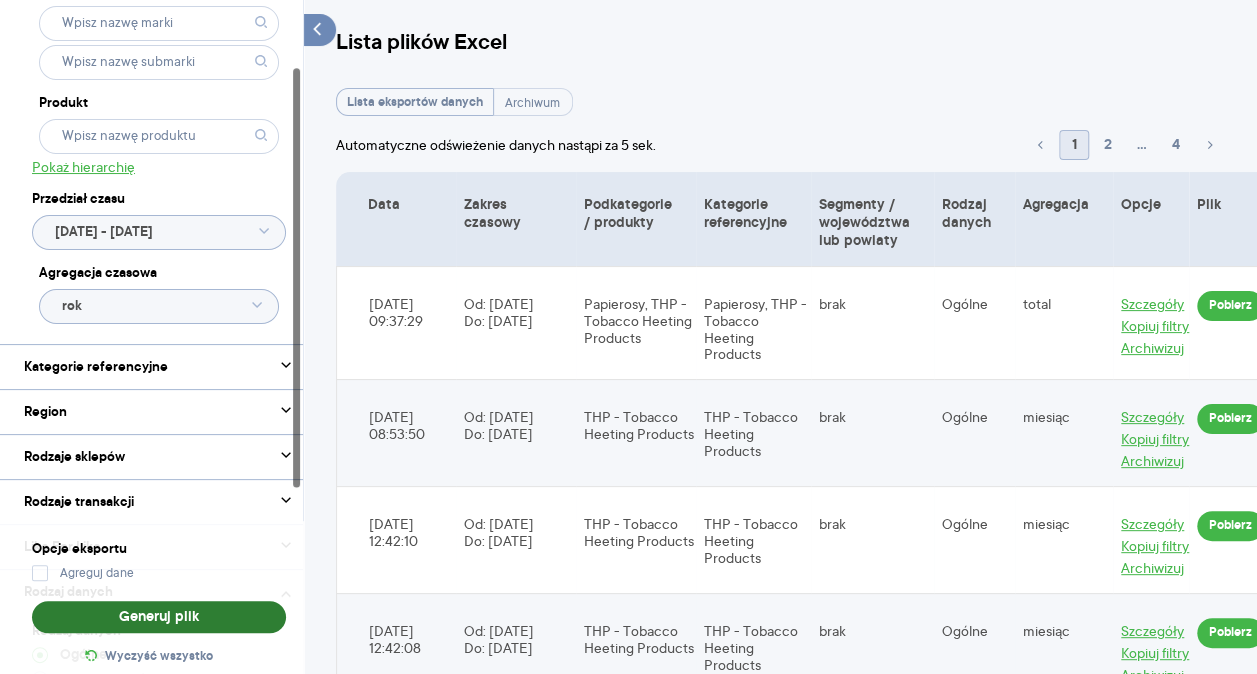 click on "Generuj plik" at bounding box center (159, 617) 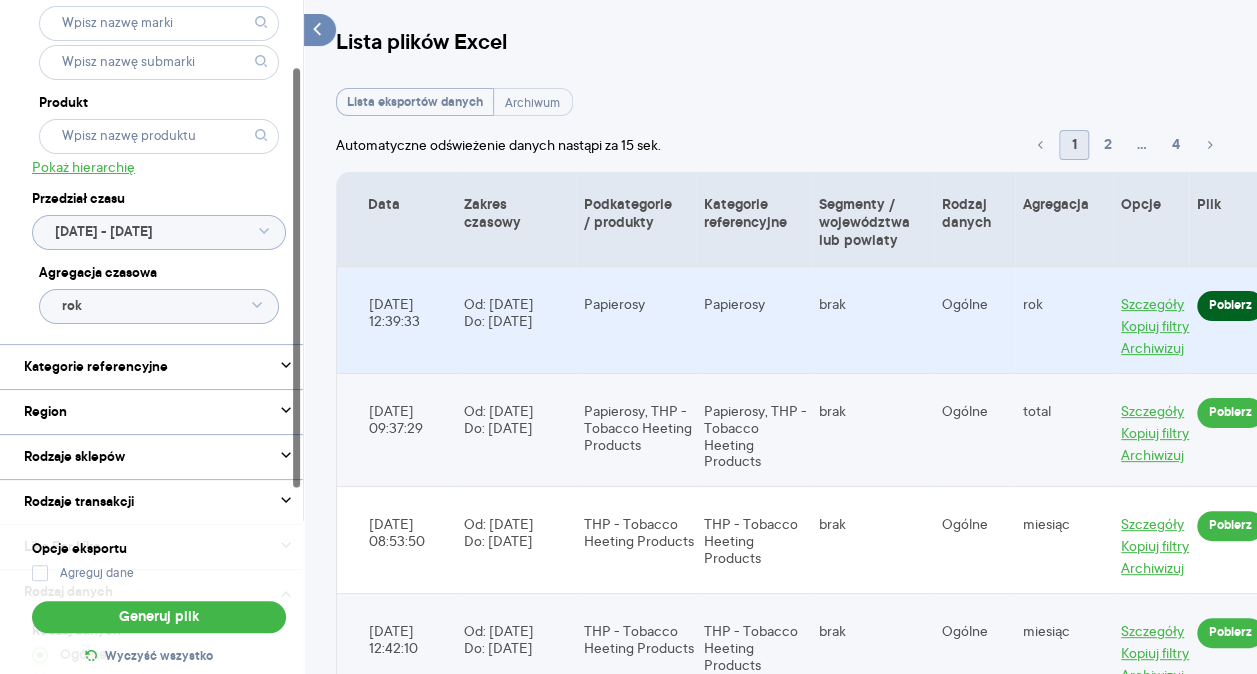 click on "Pobierz" at bounding box center [1230, 306] 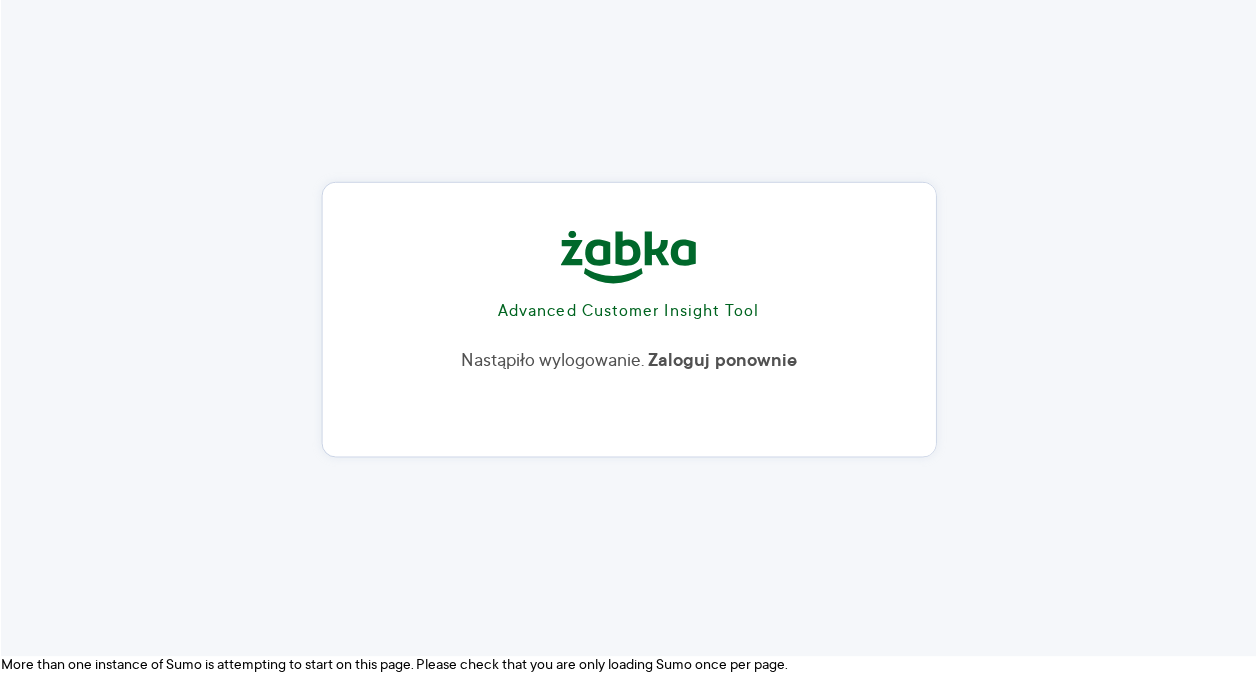 scroll, scrollTop: 16, scrollLeft: 0, axis: vertical 